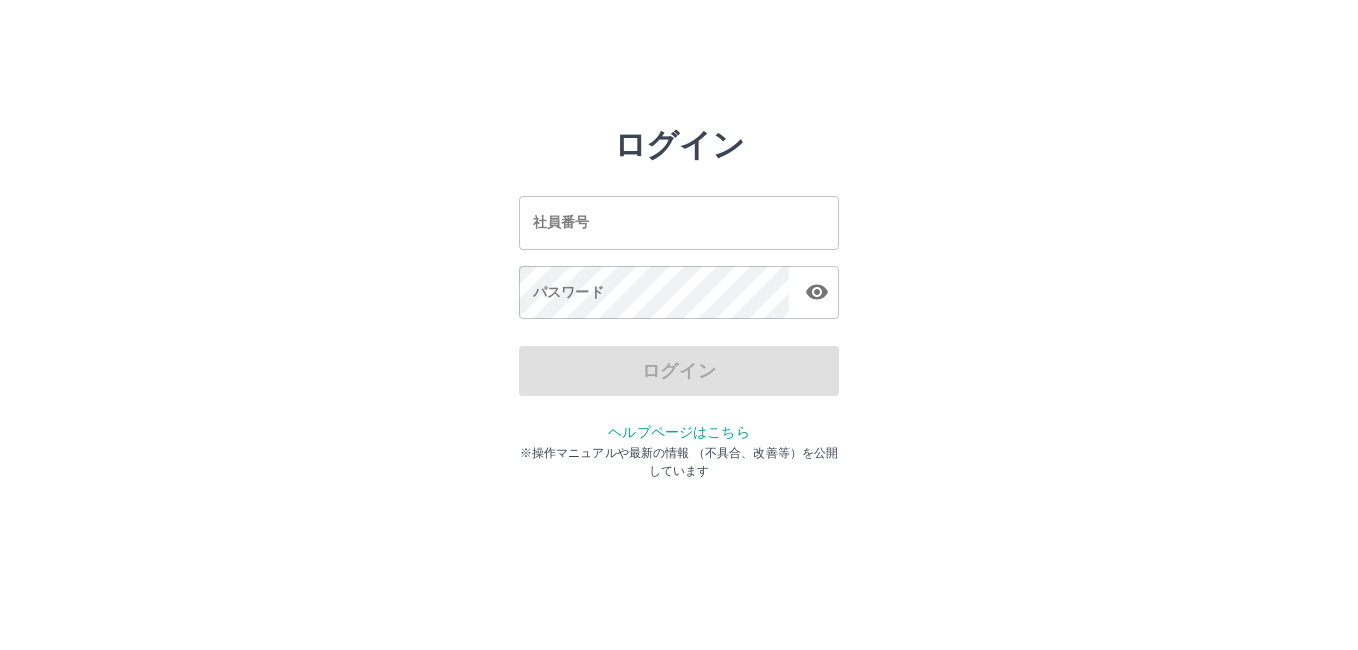 scroll, scrollTop: 0, scrollLeft: 0, axis: both 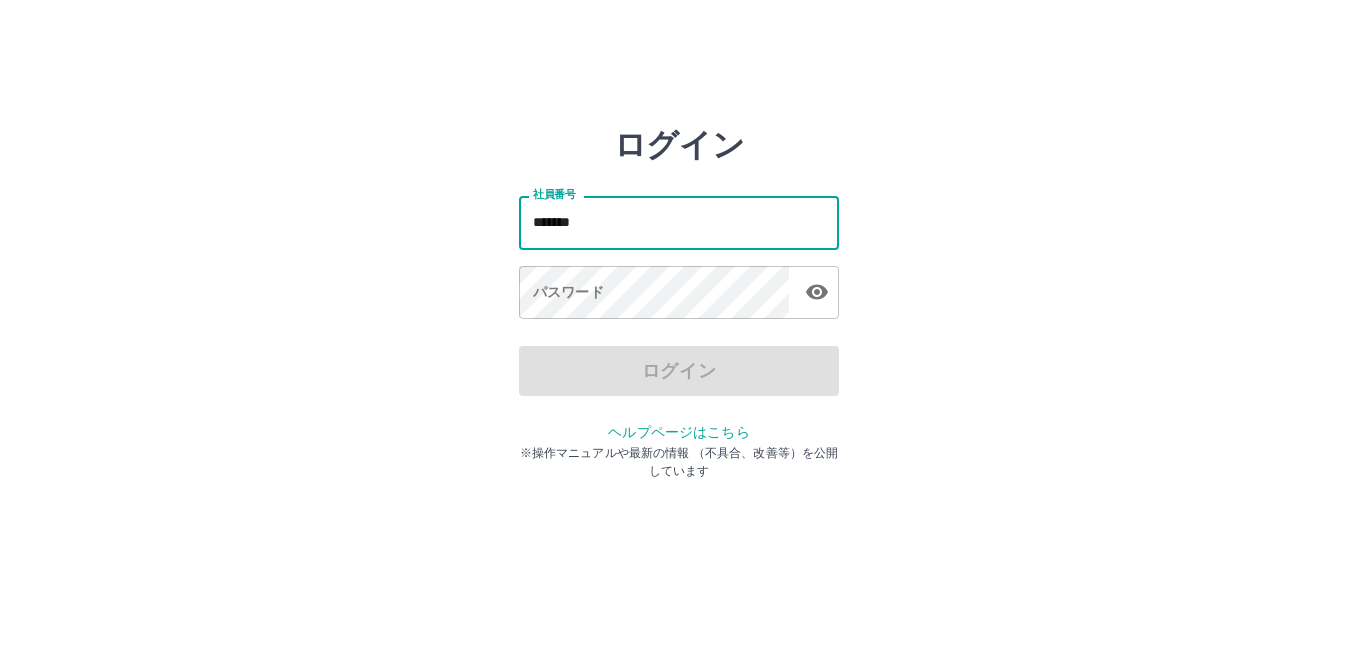 type on "*******" 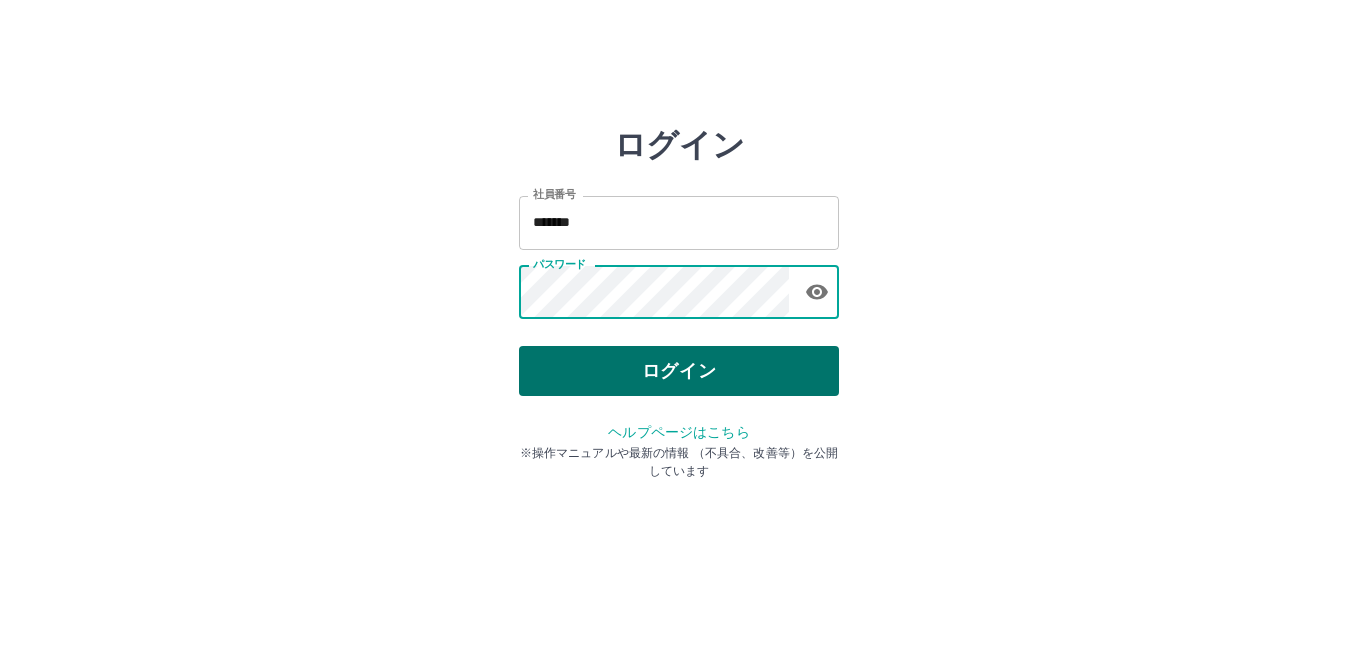 click on "ログイン" at bounding box center [679, 371] 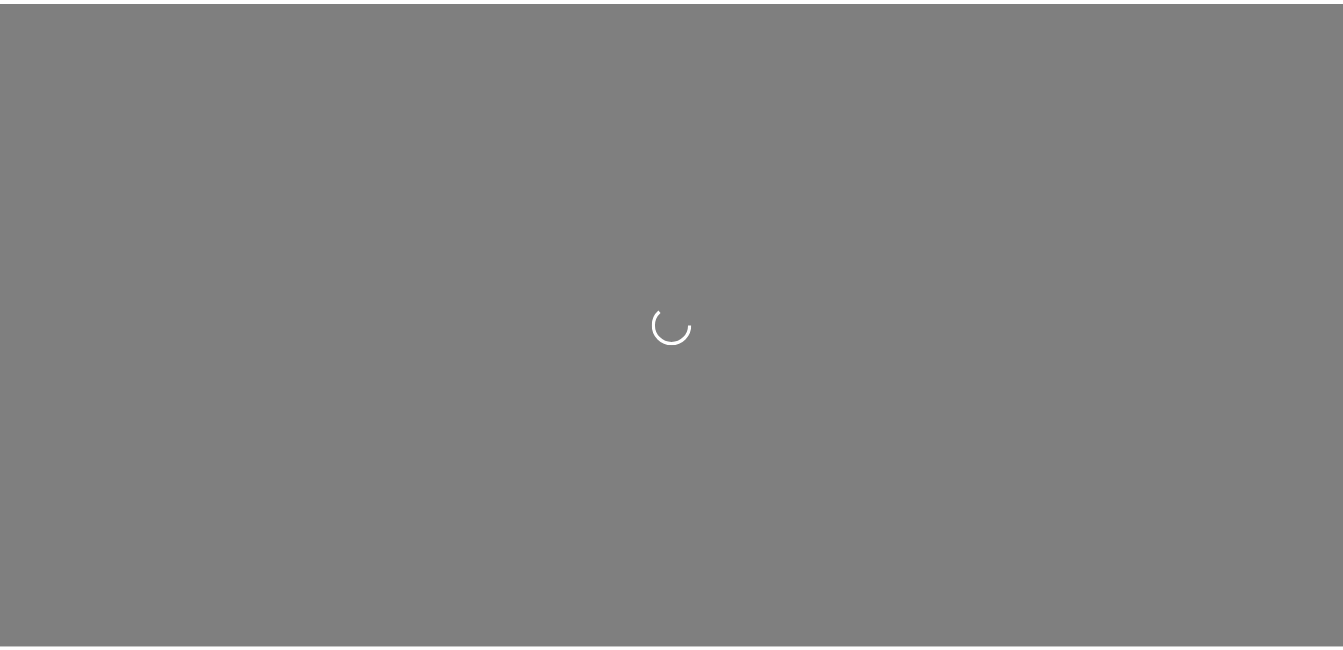 scroll, scrollTop: 0, scrollLeft: 0, axis: both 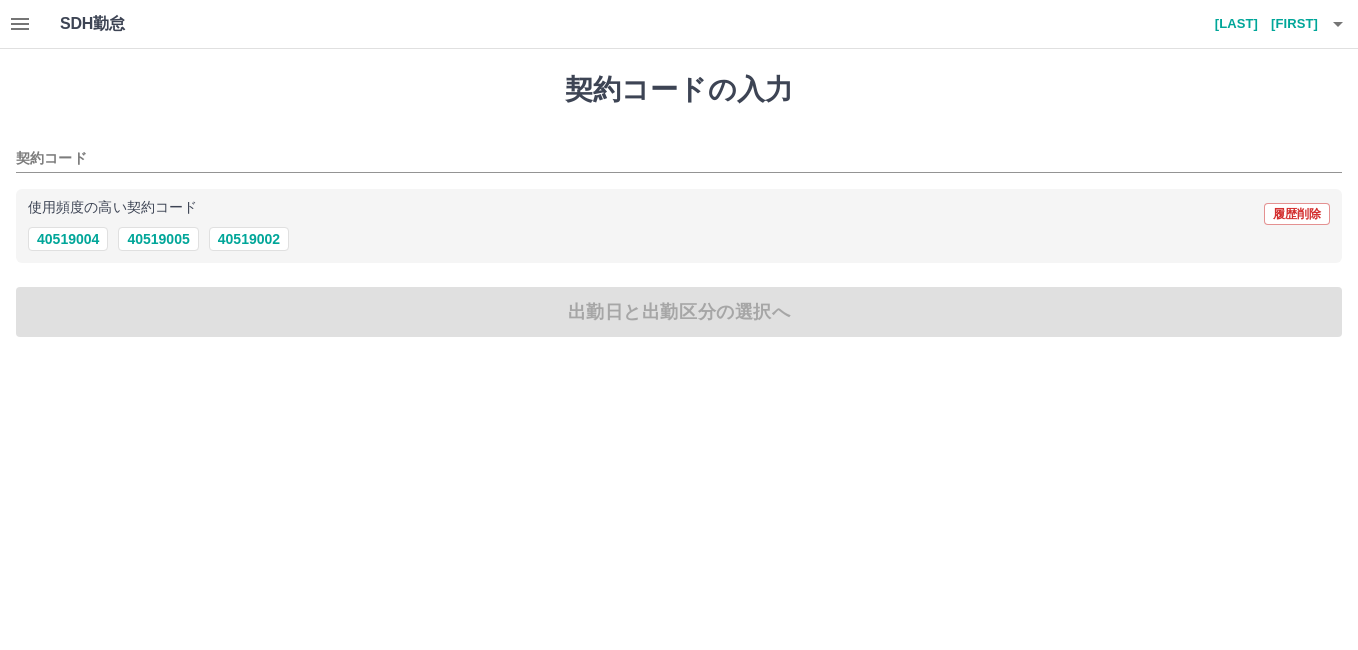 click on "40519004 40519005 40519002" at bounding box center [679, 239] 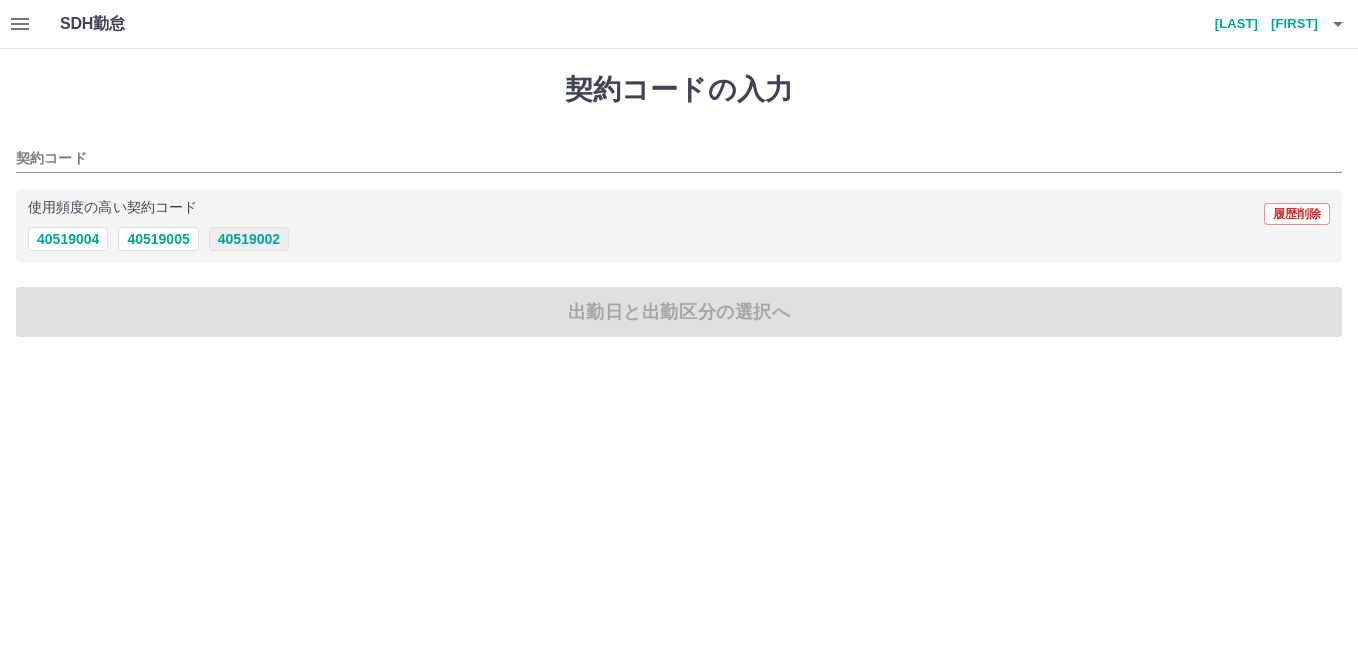 click on "40519002" at bounding box center (249, 239) 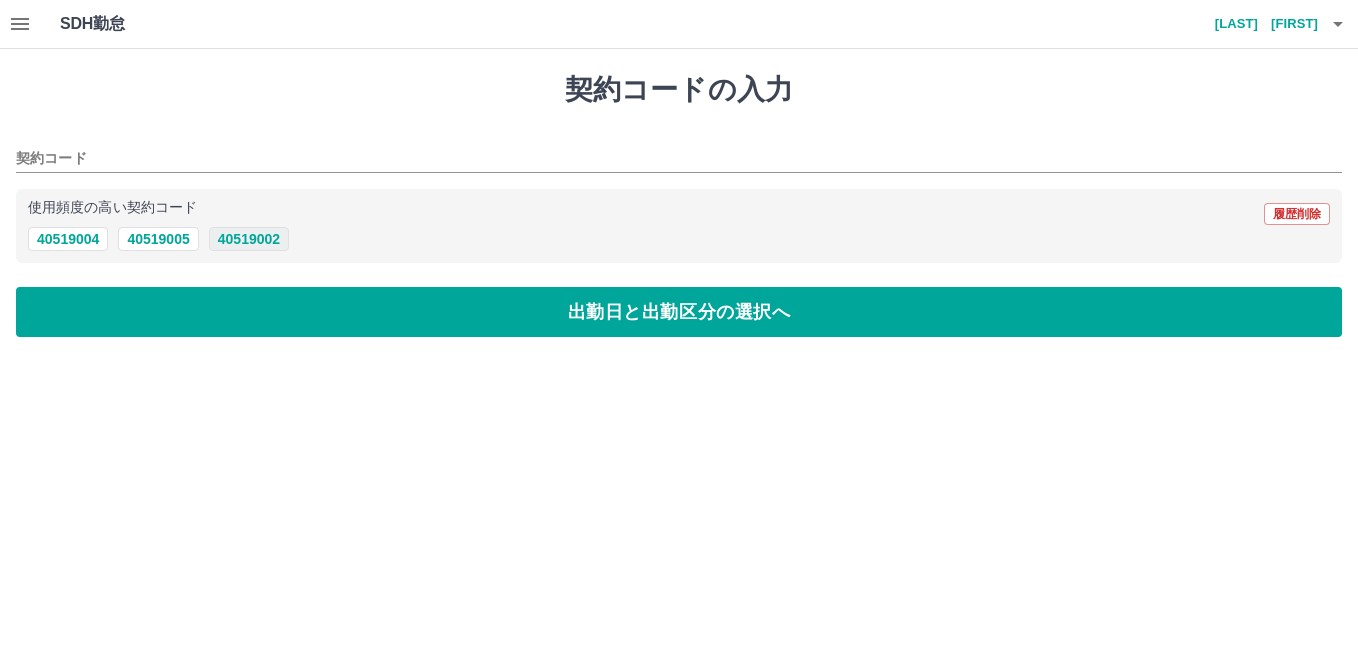 type on "********" 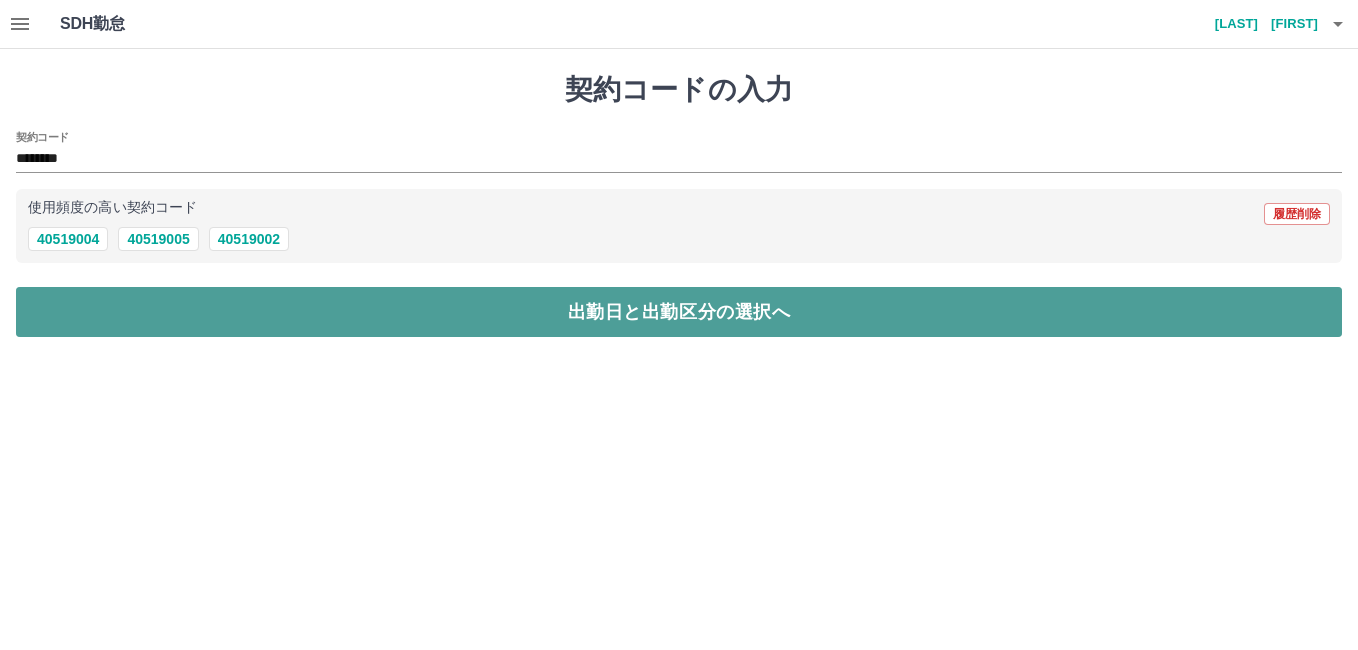 click on "出勤日と出勤区分の選択へ" at bounding box center (679, 312) 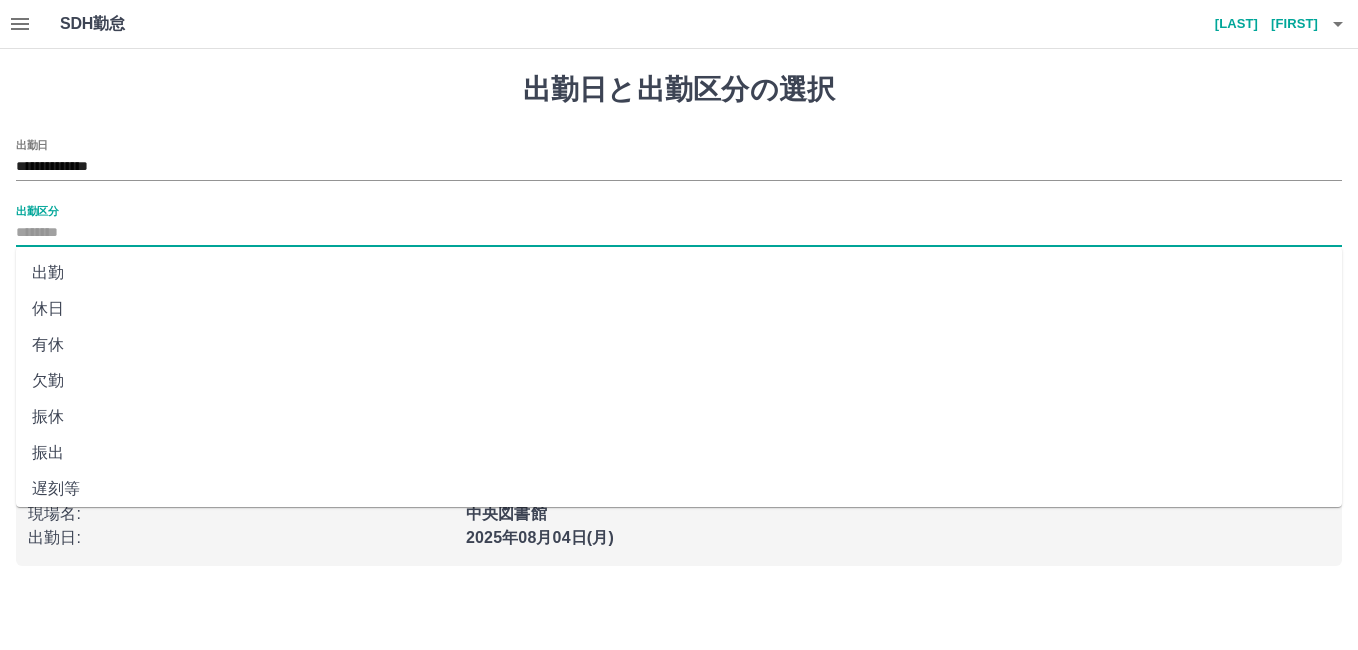 click on "出勤区分" at bounding box center [679, 233] 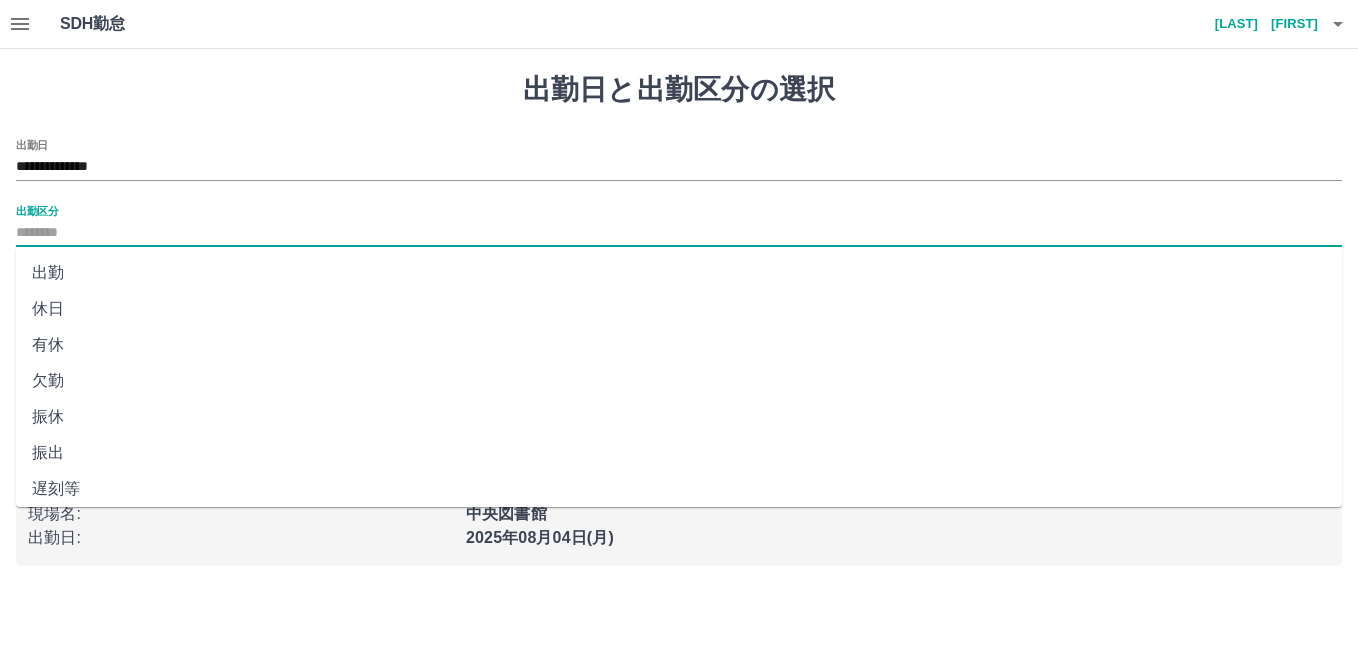 click on "出勤" at bounding box center (679, 273) 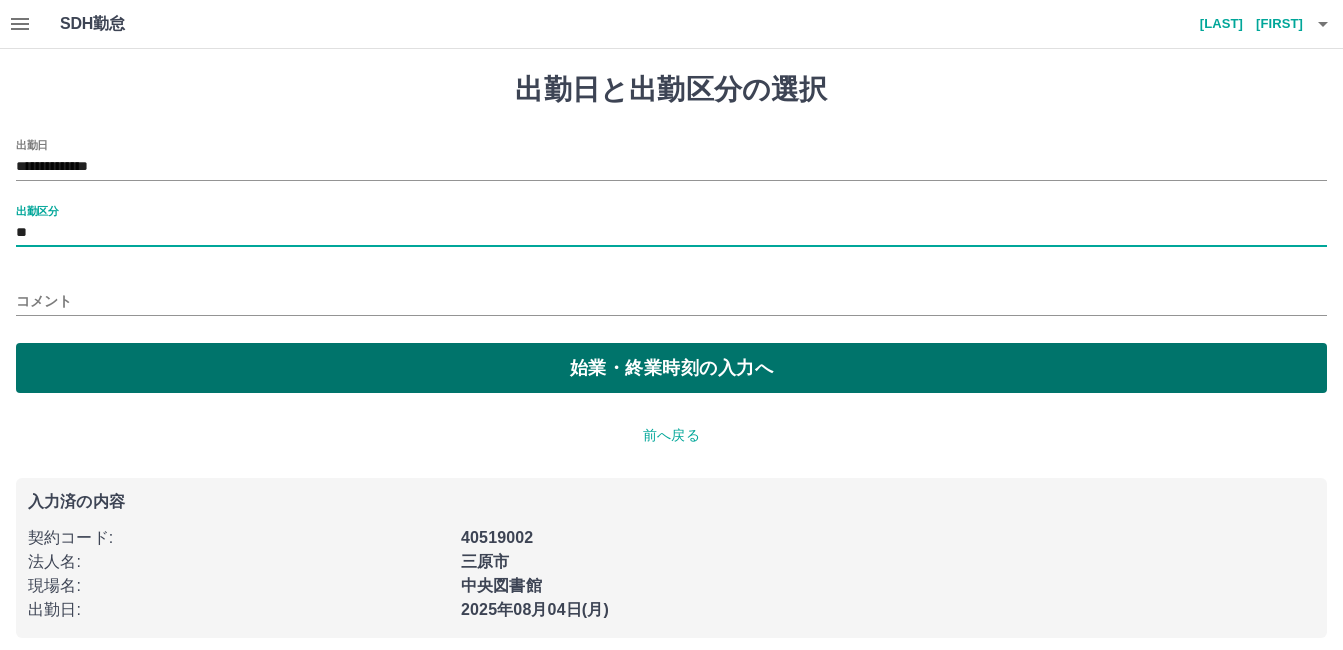 click on "始業・終業時刻の入力へ" at bounding box center [671, 368] 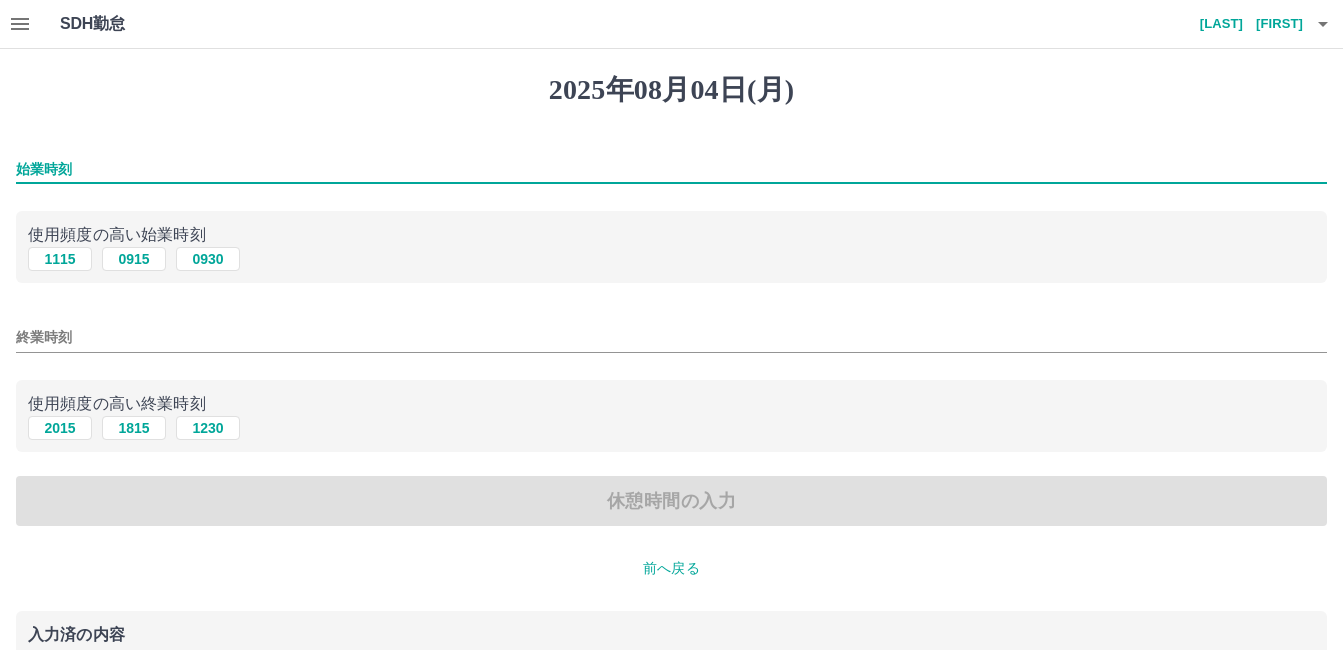click on "始業時刻" at bounding box center [671, 169] 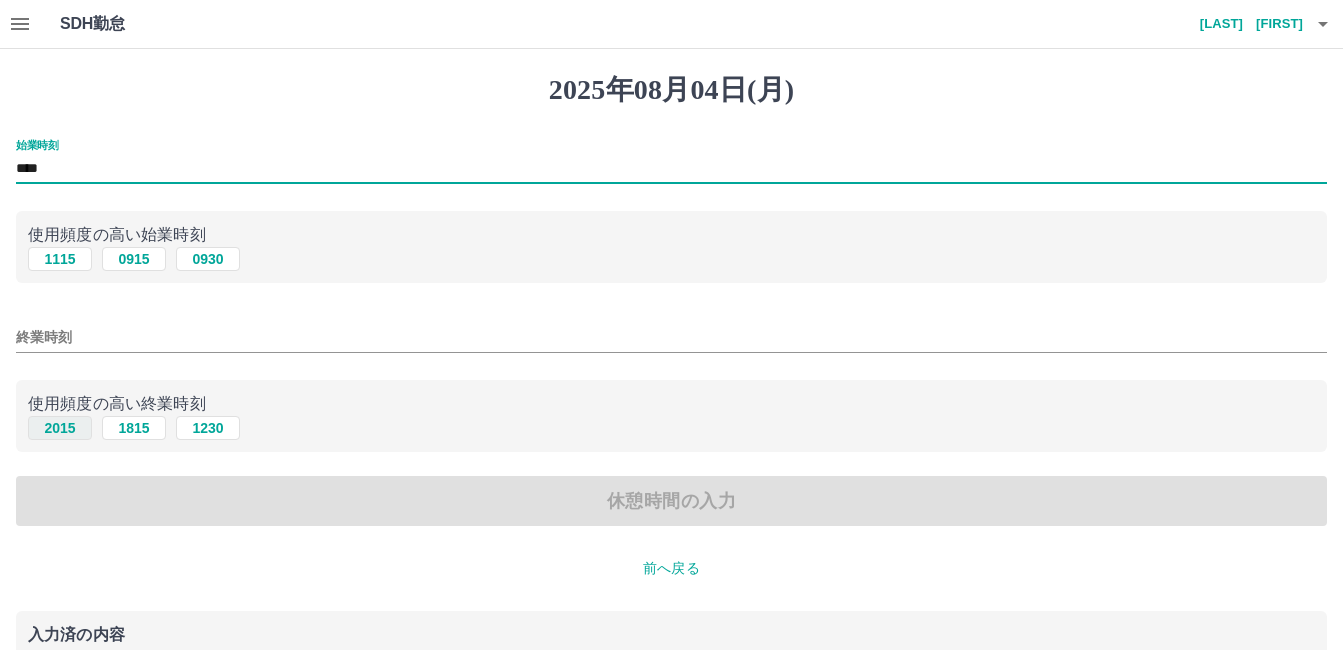 type on "****" 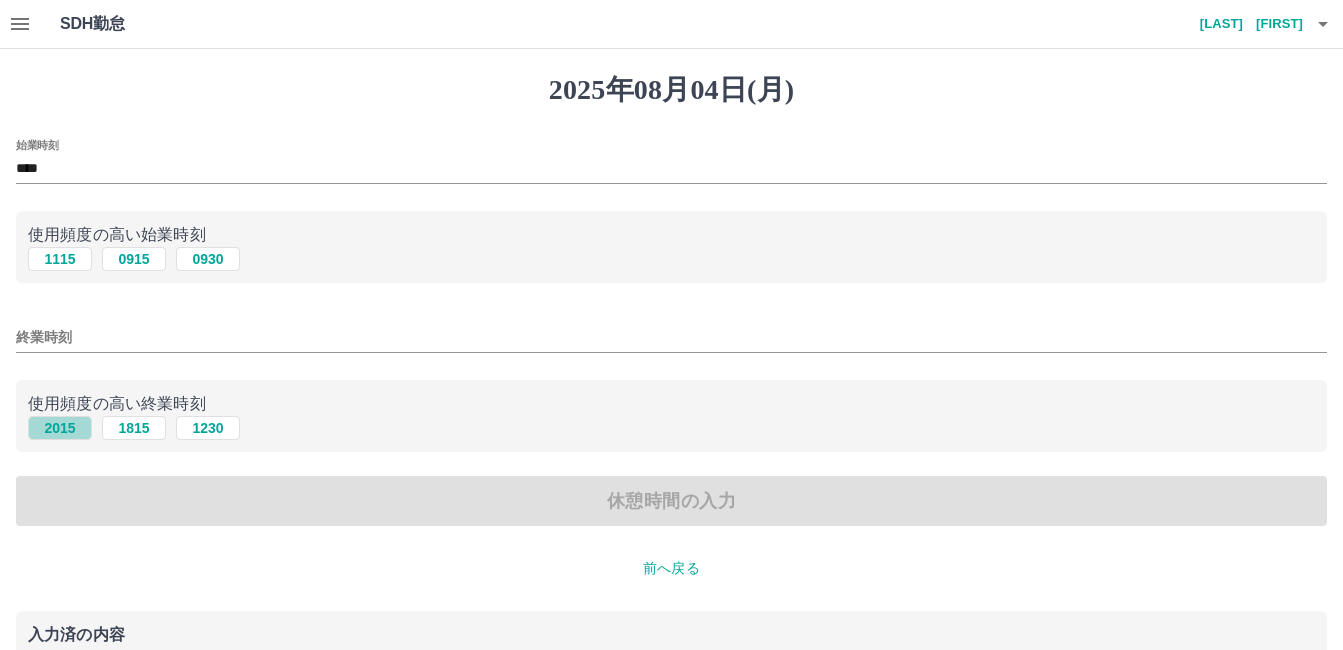 click on "2015" at bounding box center (60, 428) 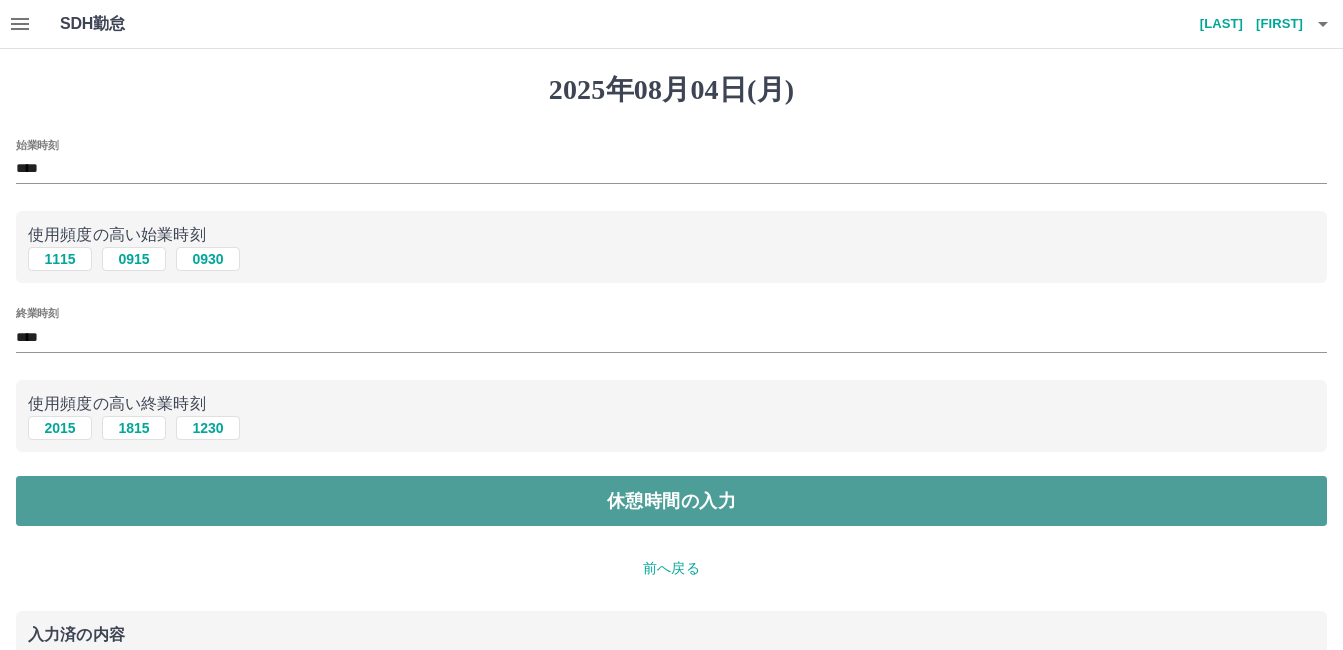 click on "休憩時間の入力" at bounding box center [671, 501] 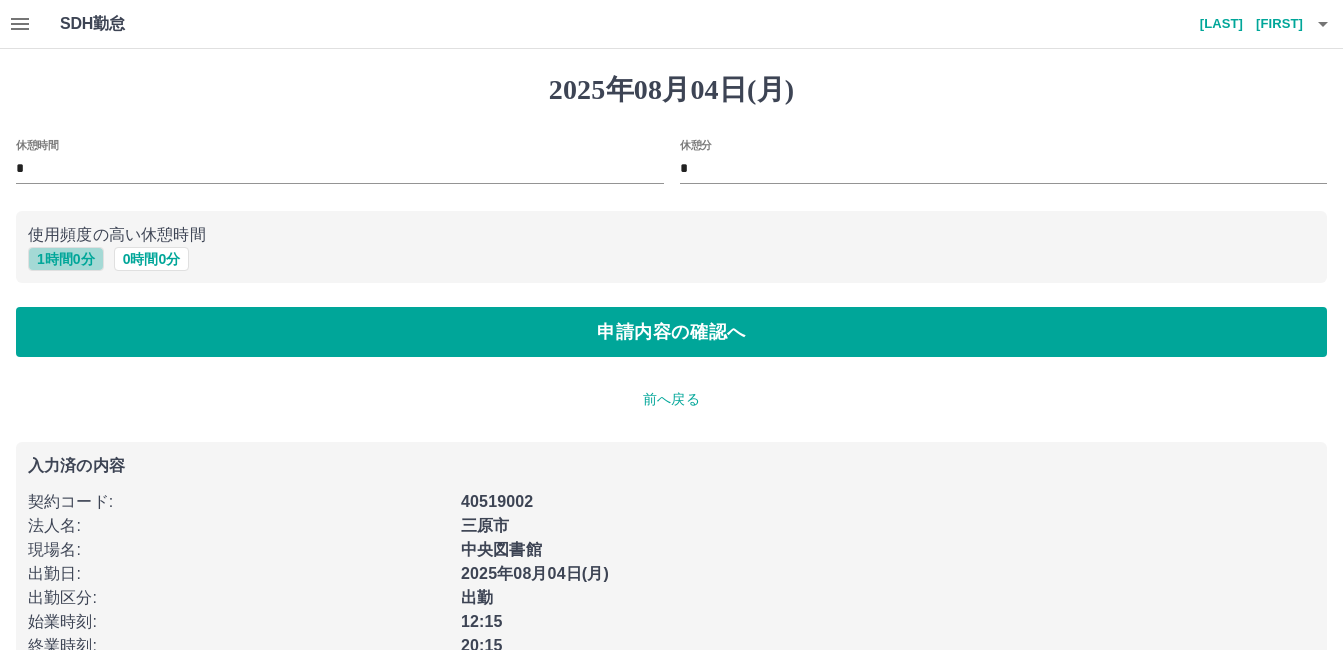 click on "1 時間 0 分" at bounding box center [66, 259] 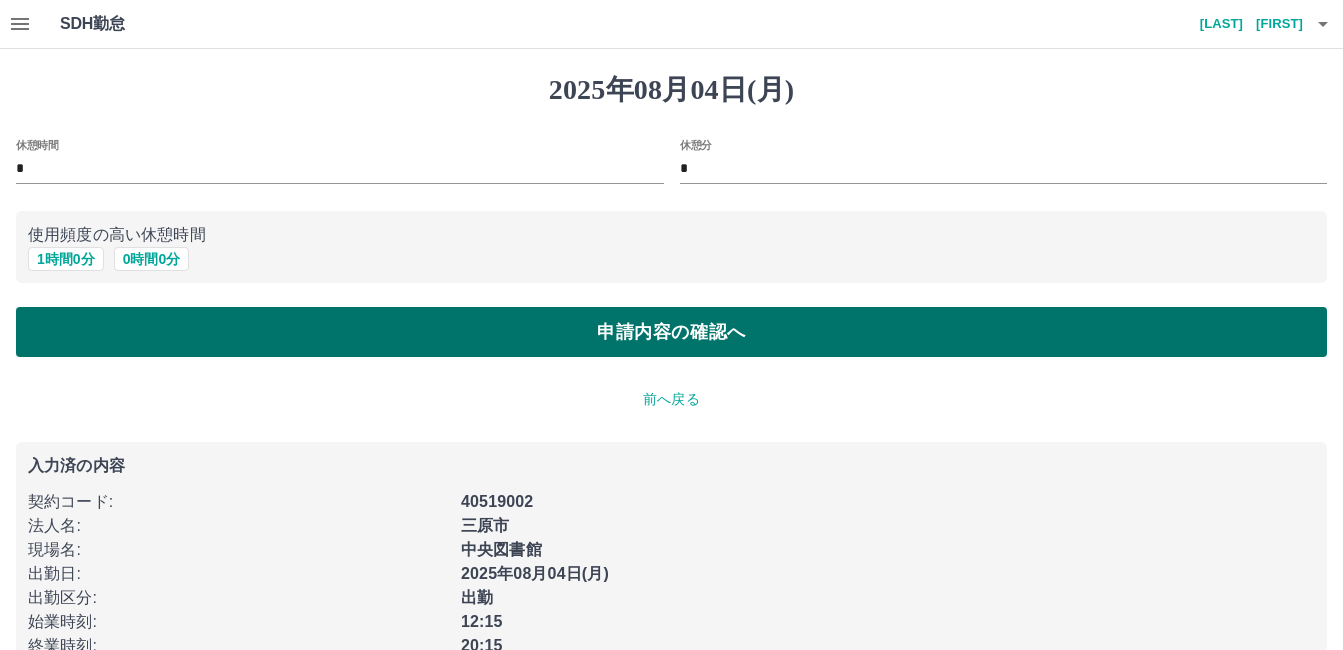 click on "申請内容の確認へ" at bounding box center [671, 332] 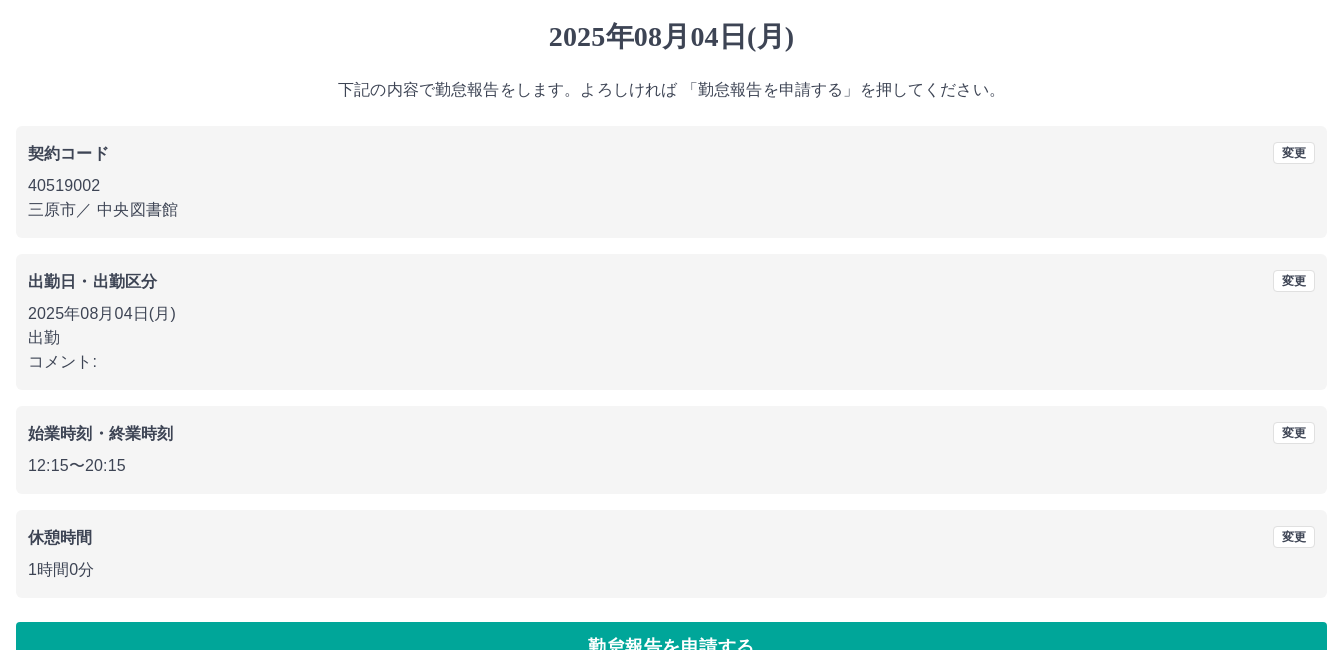 scroll, scrollTop: 99, scrollLeft: 0, axis: vertical 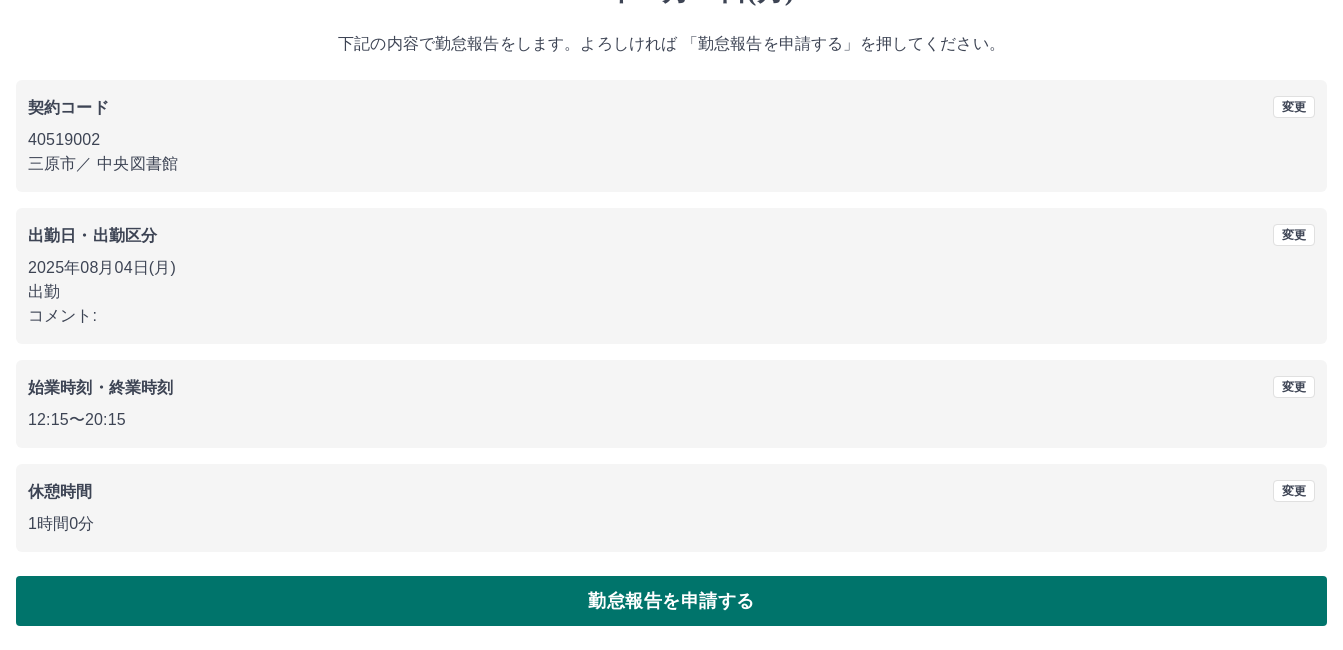 click on "勤怠報告を申請する" at bounding box center (671, 601) 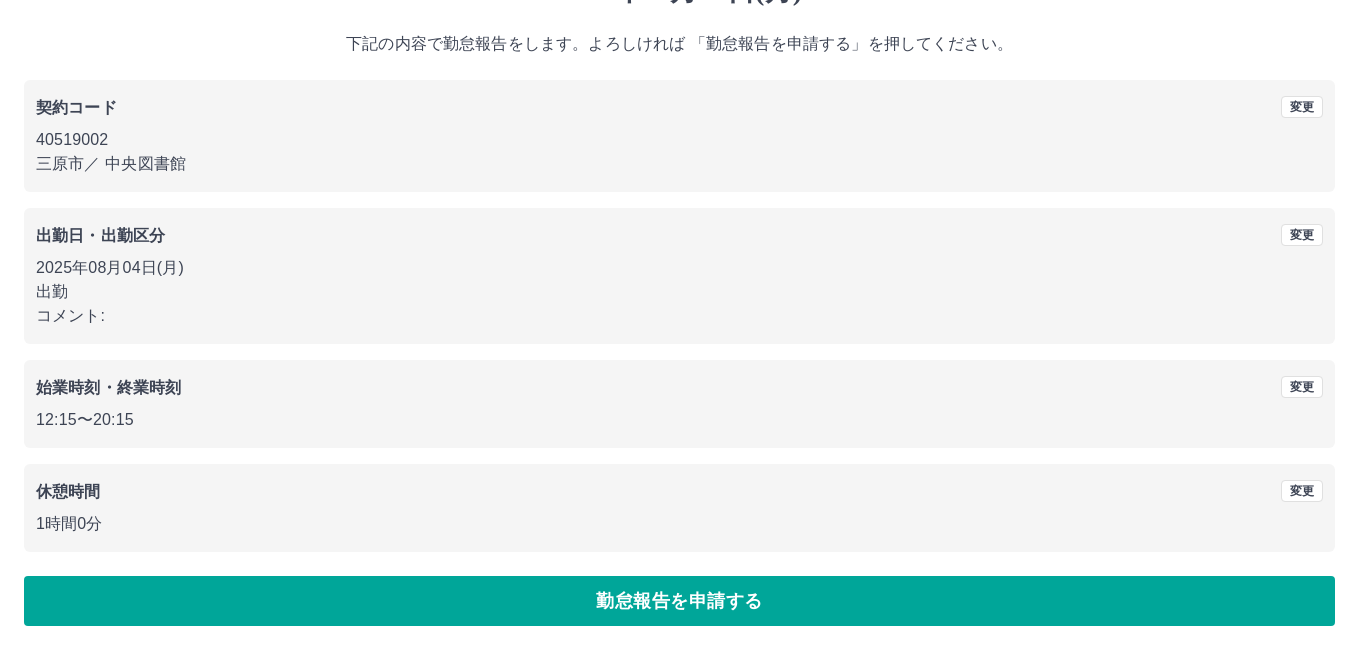 scroll, scrollTop: 0, scrollLeft: 0, axis: both 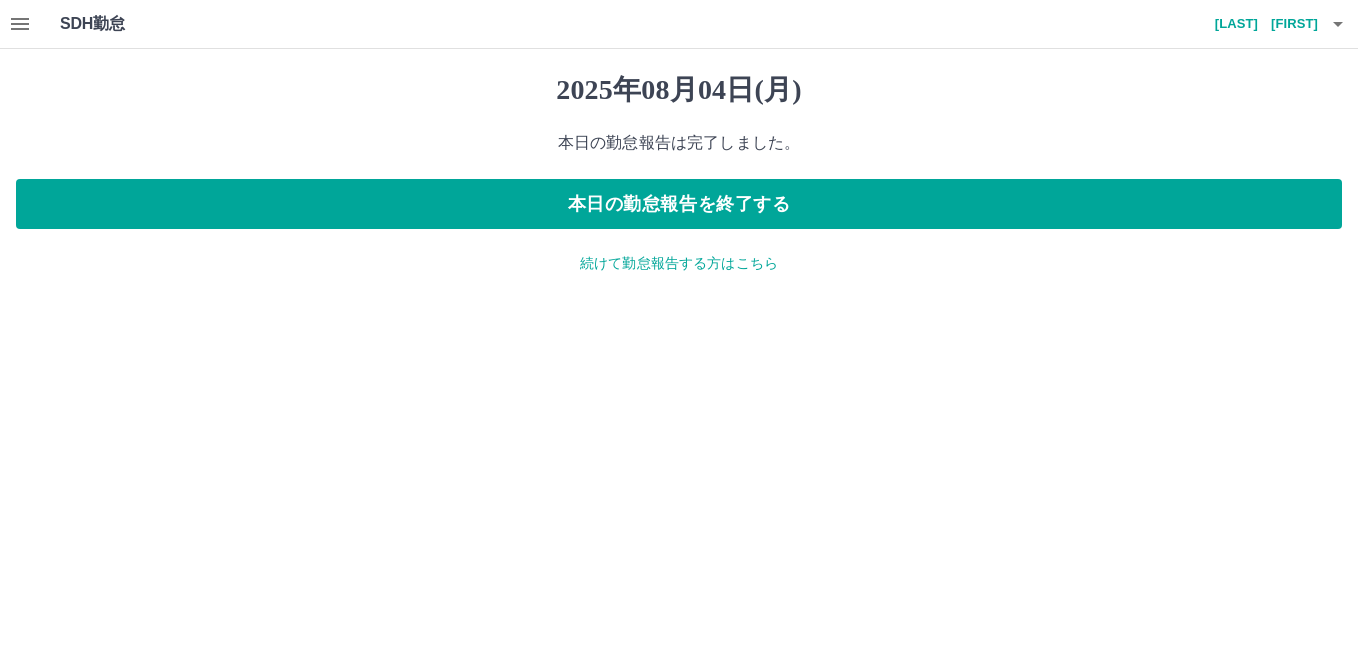 click on "続けて勤怠報告する方はこちら" at bounding box center (679, 263) 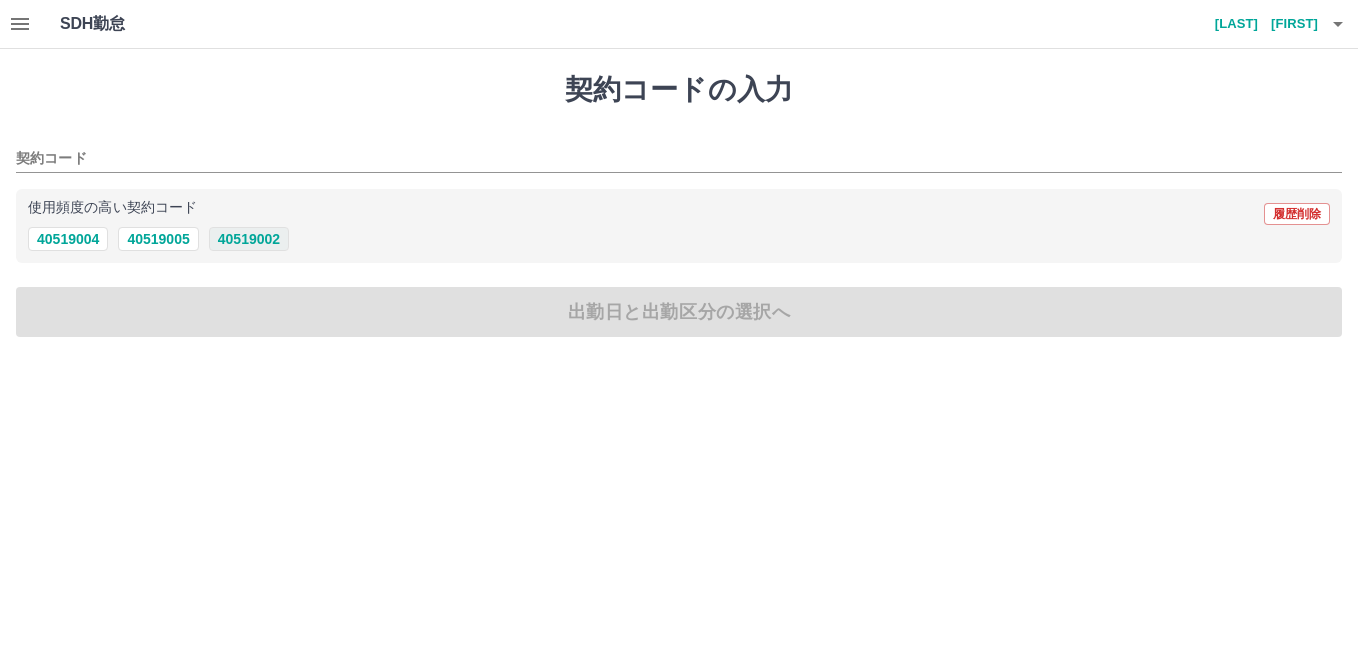 click on "40519002" at bounding box center (249, 239) 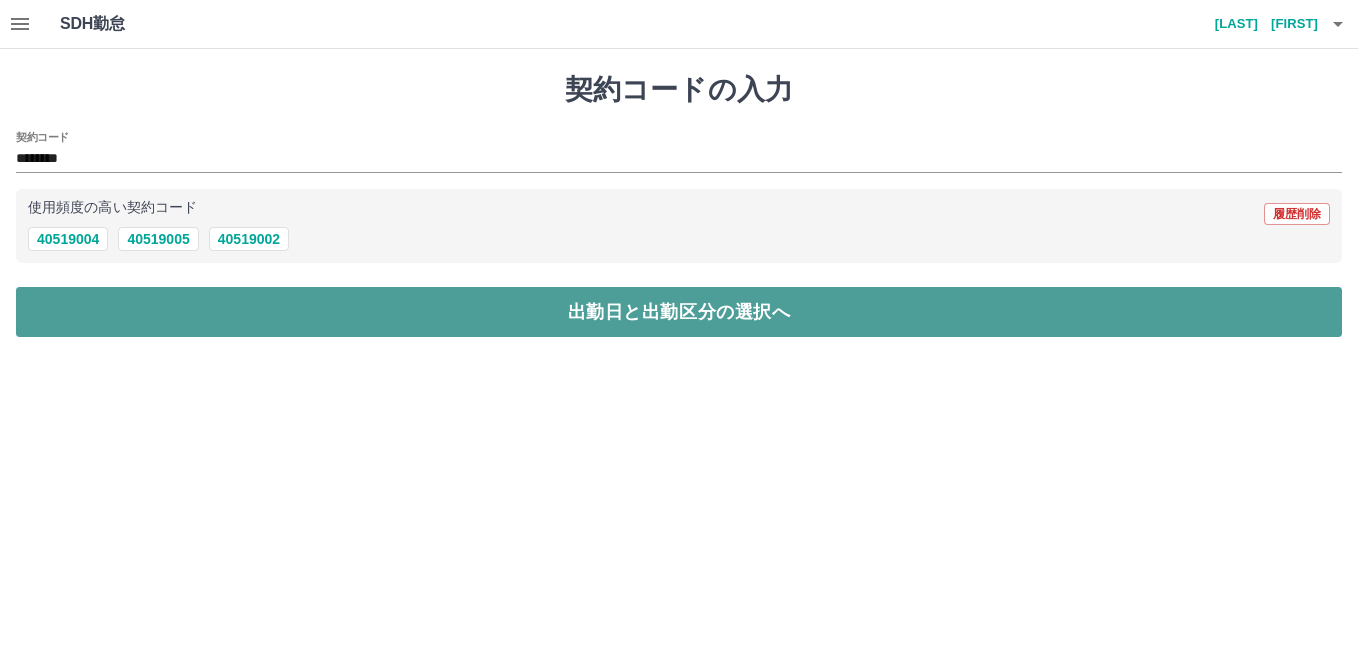 click on "出勤日と出勤区分の選択へ" at bounding box center (679, 312) 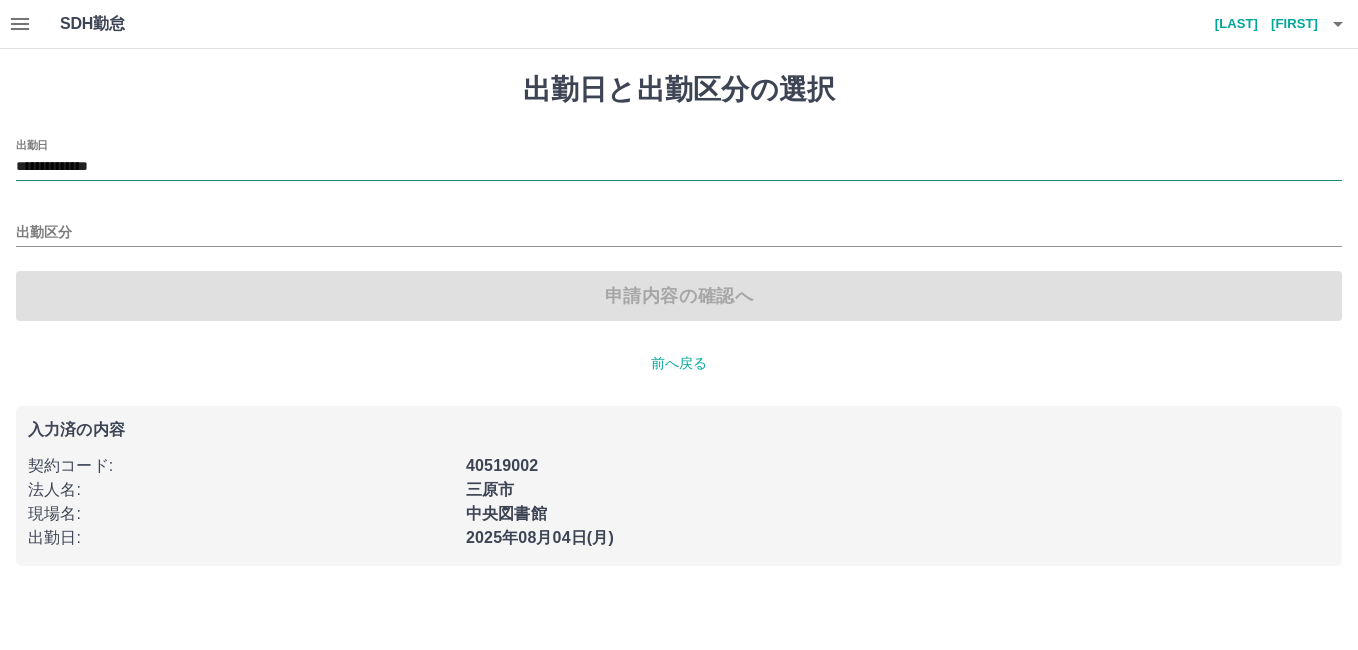 click on "**********" at bounding box center (679, 167) 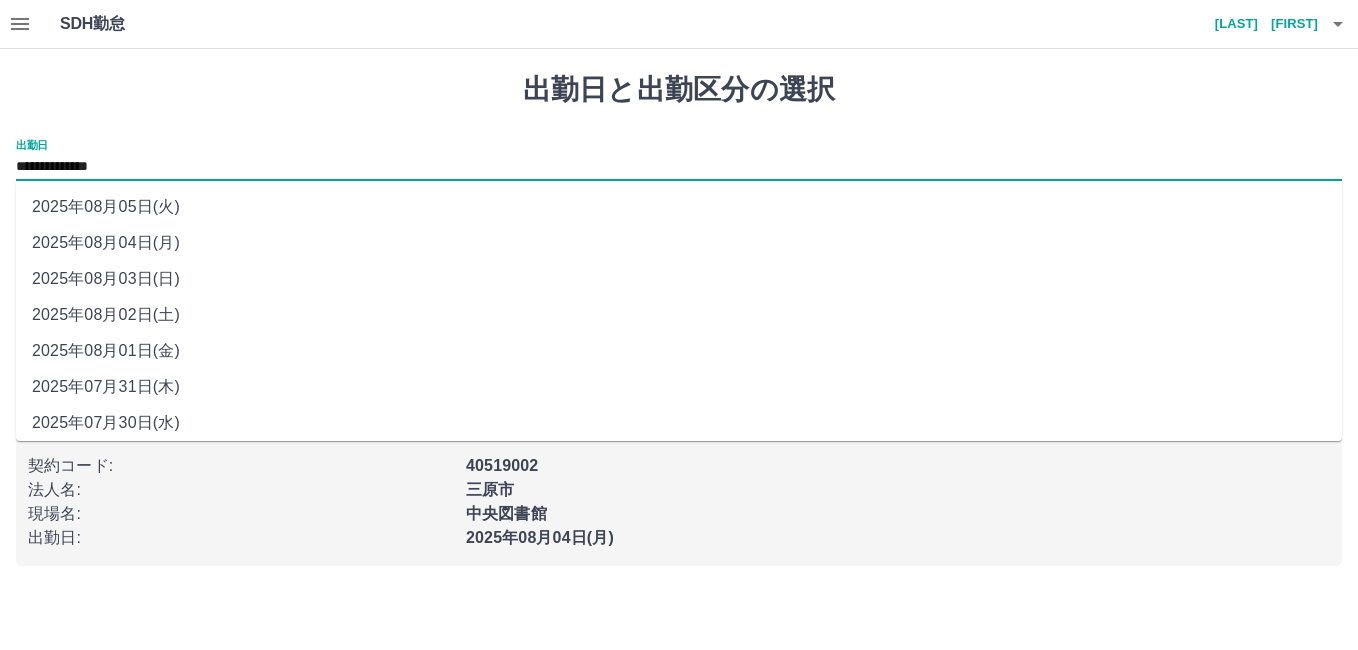 drag, startPoint x: 123, startPoint y: 167, endPoint x: 123, endPoint y: 202, distance: 35 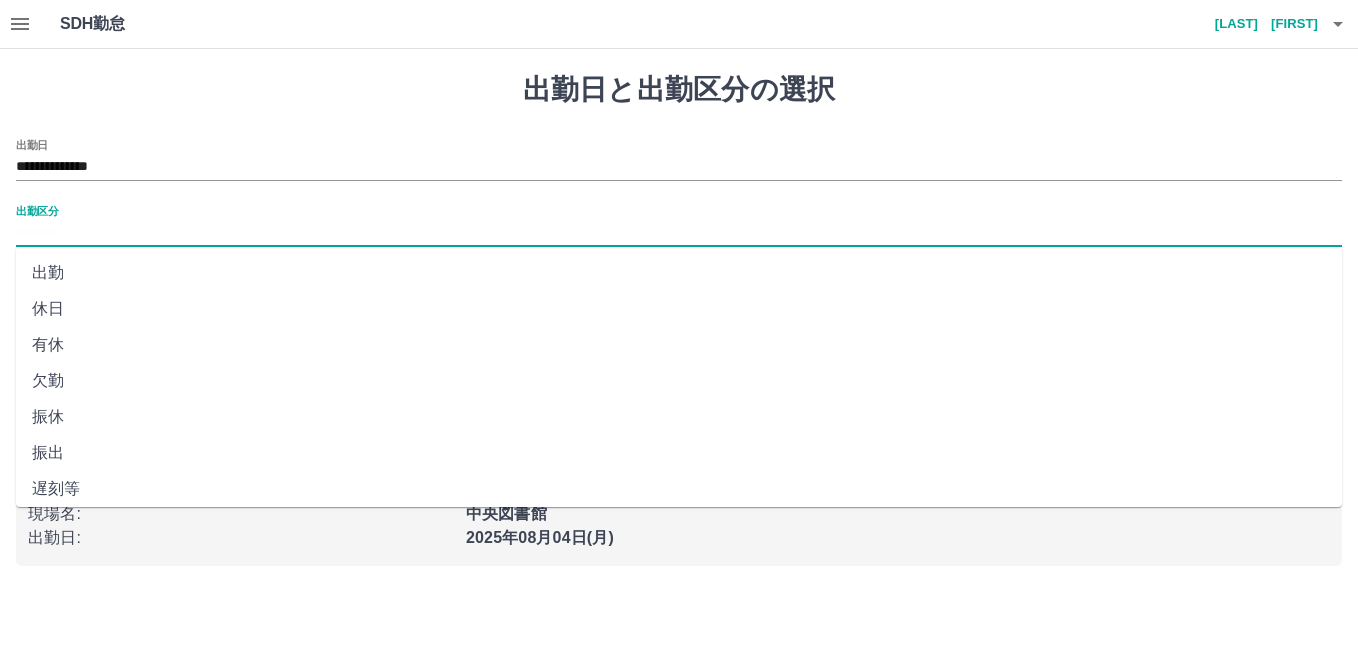 click on "出勤区分" at bounding box center (679, 233) 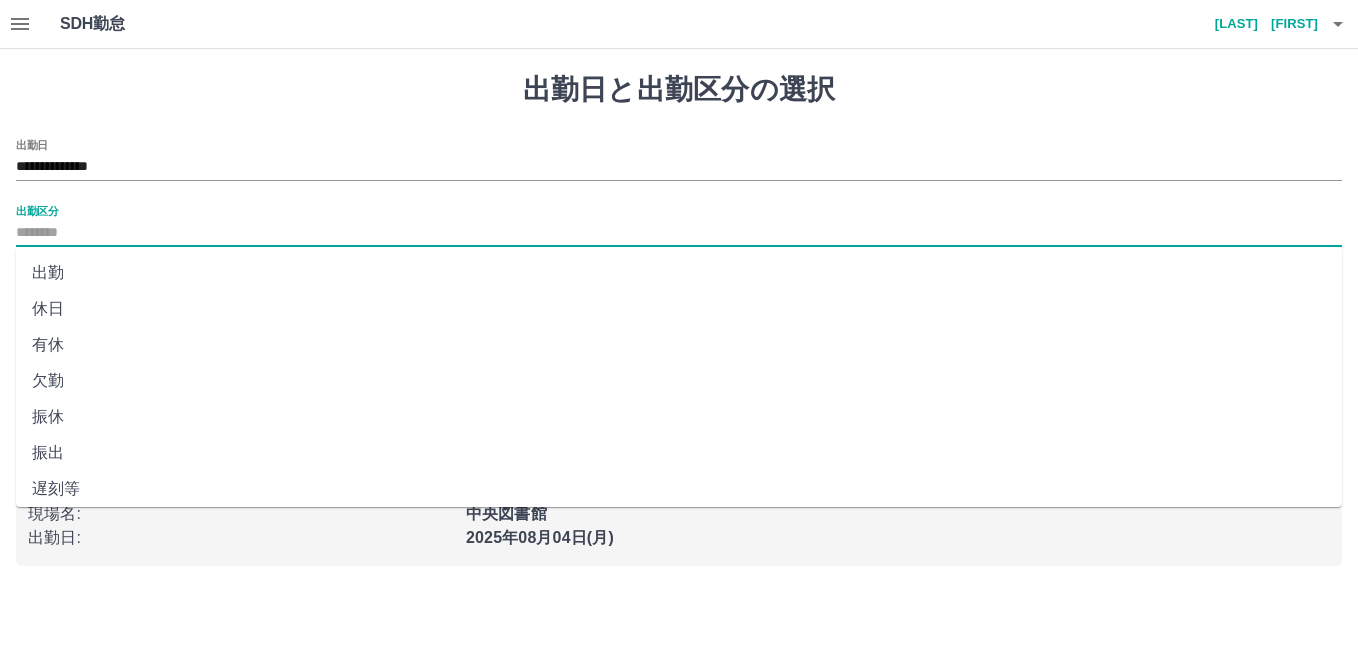 click on "休日" at bounding box center [679, 309] 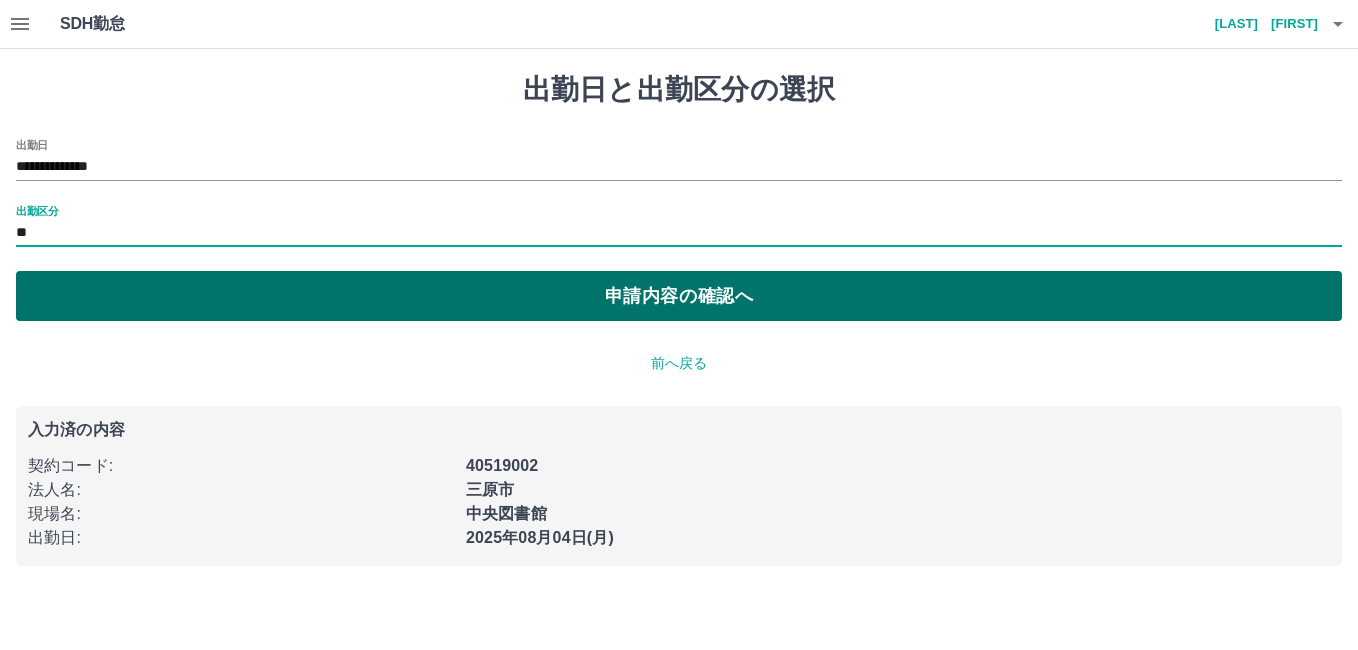 click on "申請内容の確認へ" at bounding box center [679, 296] 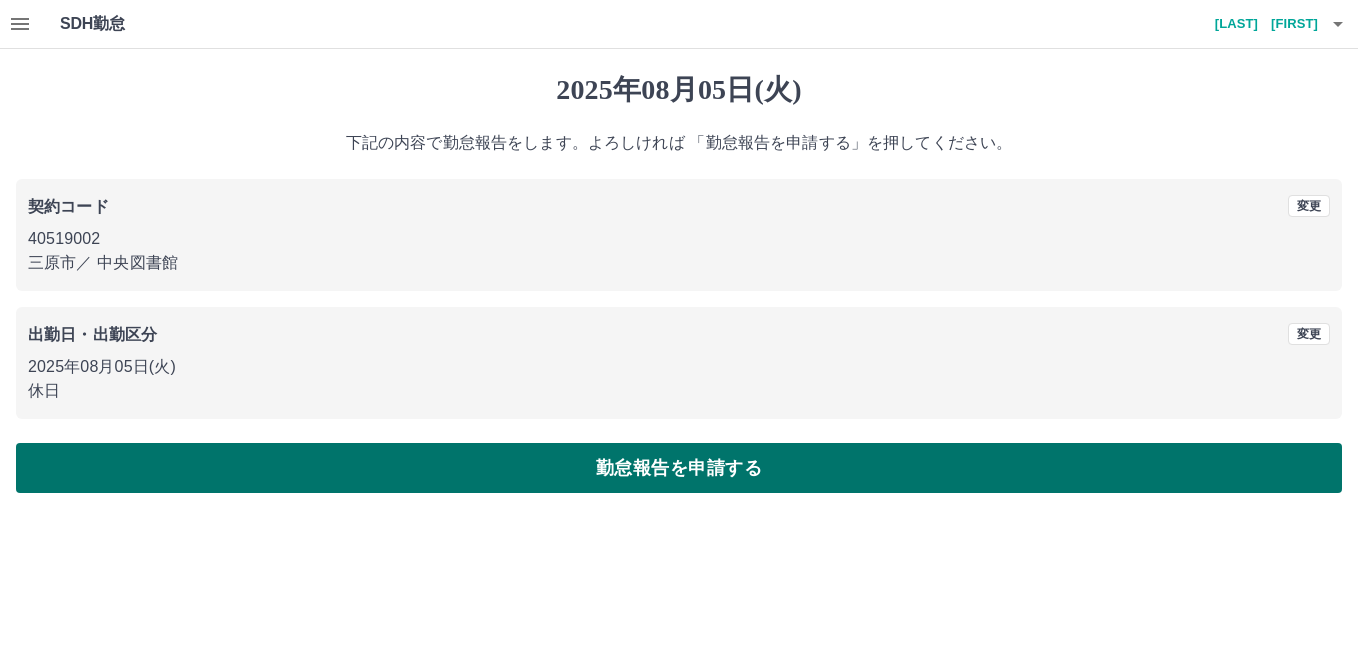 click on "勤怠報告を申請する" at bounding box center [679, 468] 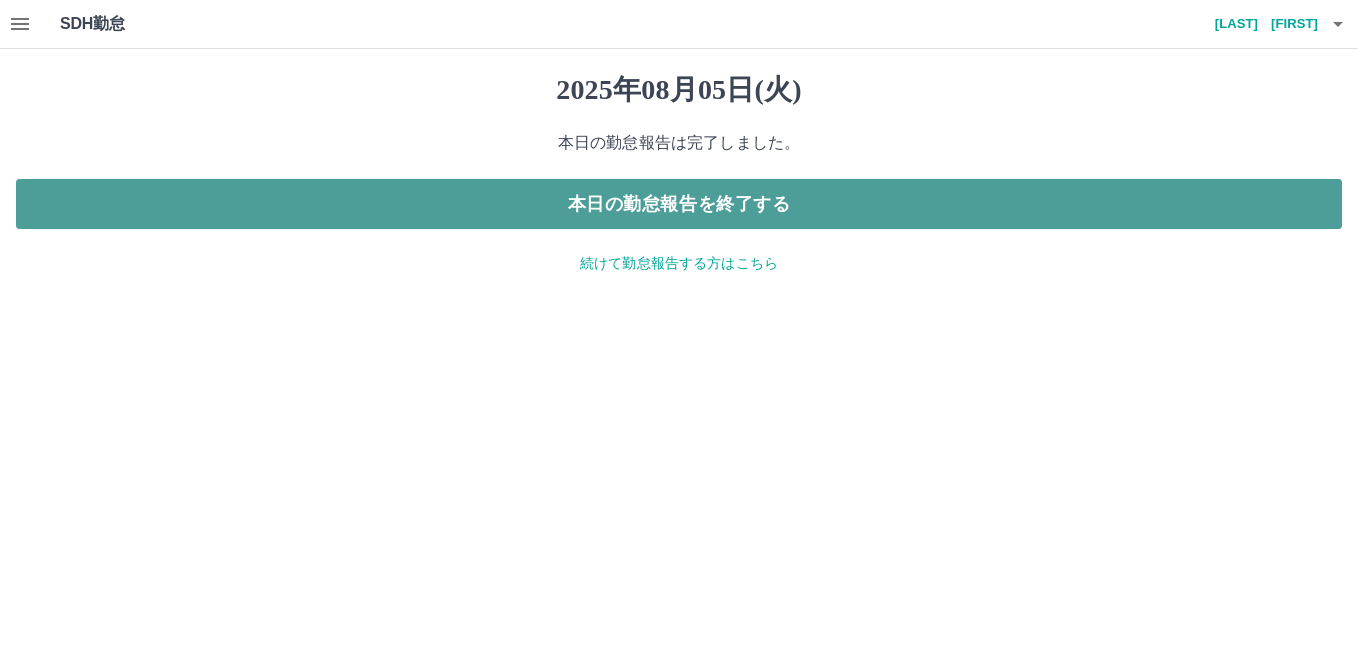 click on "本日の勤怠報告を終了する" at bounding box center (679, 204) 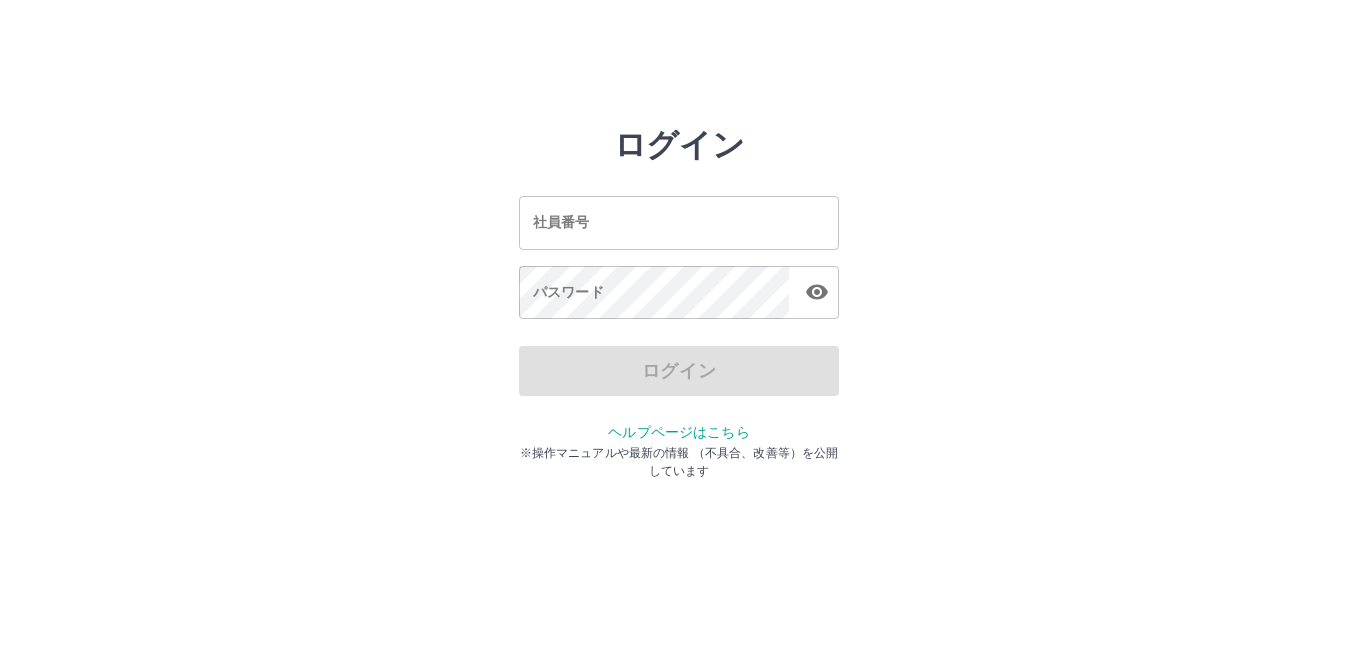 scroll, scrollTop: 0, scrollLeft: 0, axis: both 